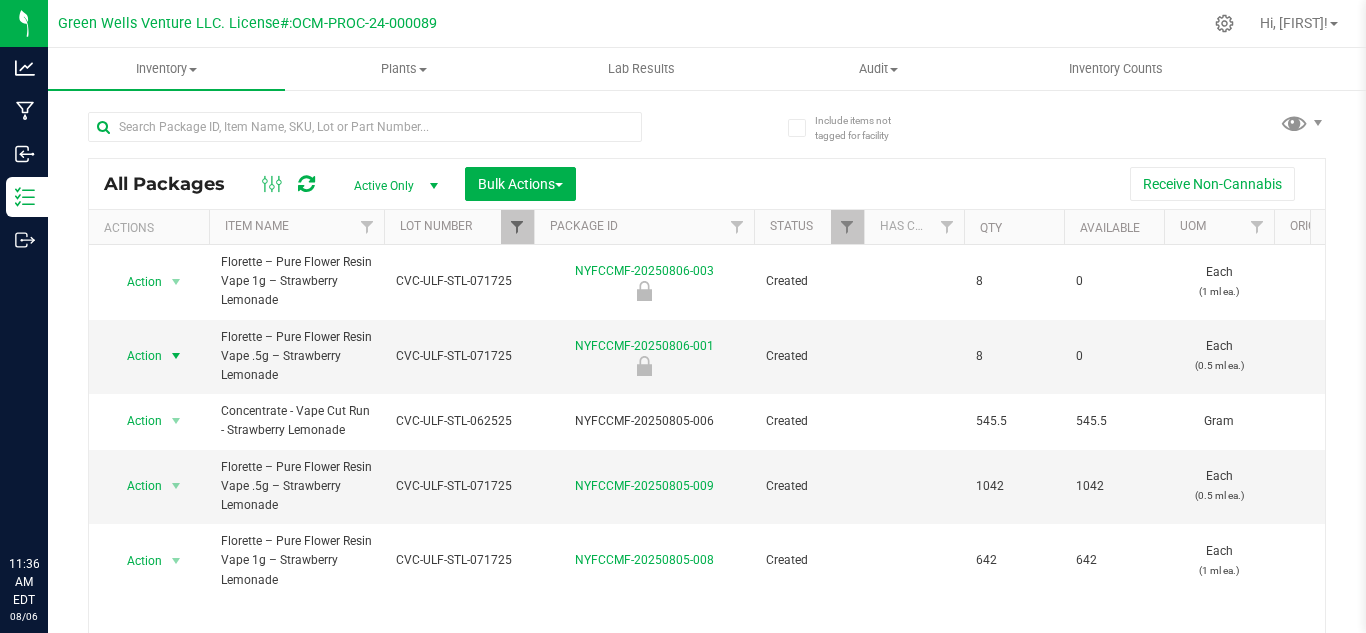 scroll, scrollTop: 0, scrollLeft: 0, axis: both 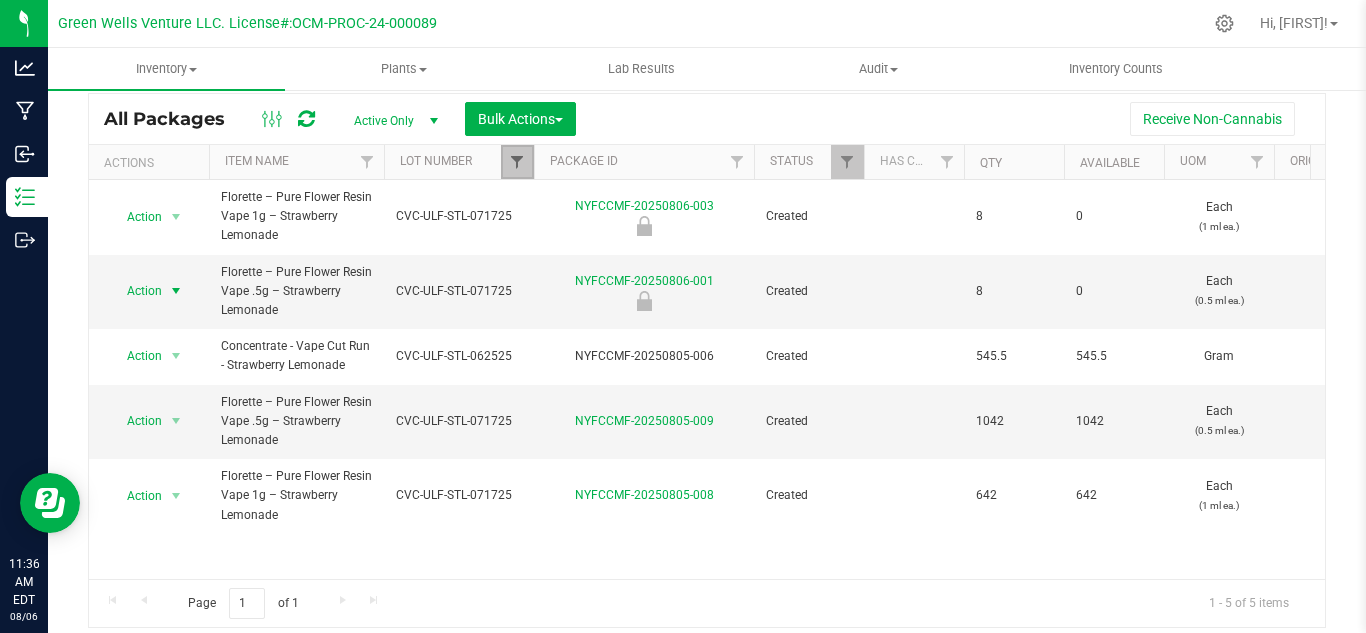 click at bounding box center (517, 162) 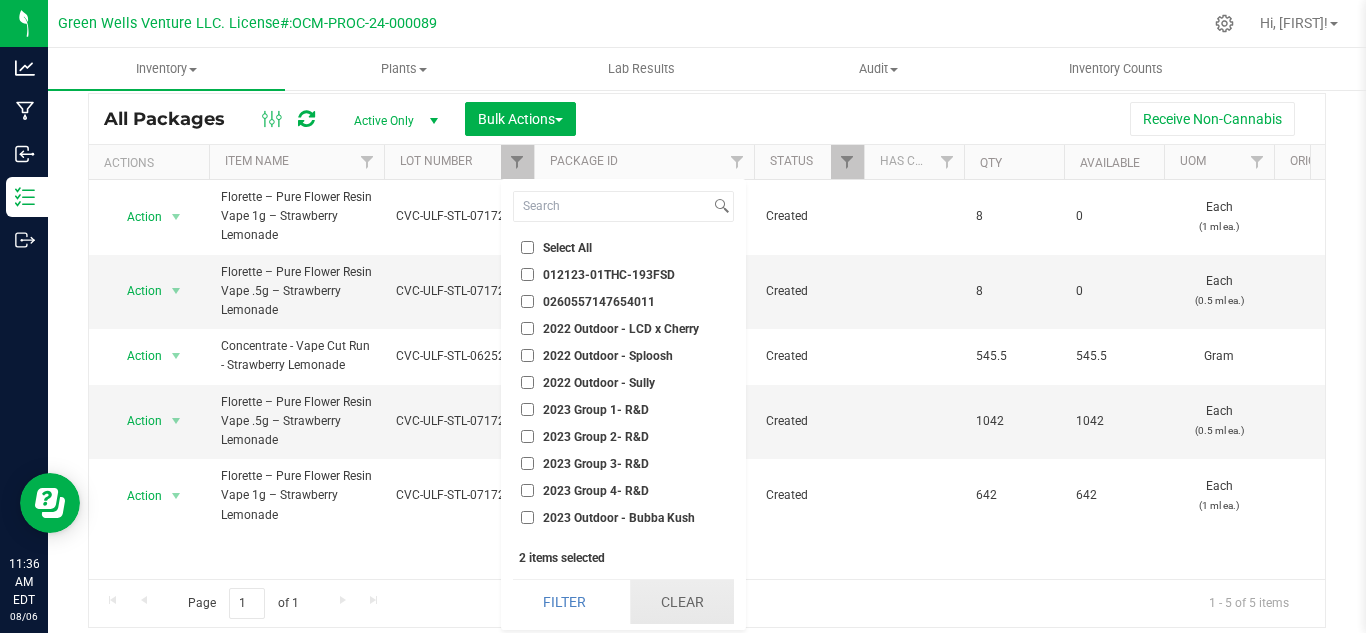click on "Clear" at bounding box center (682, 602) 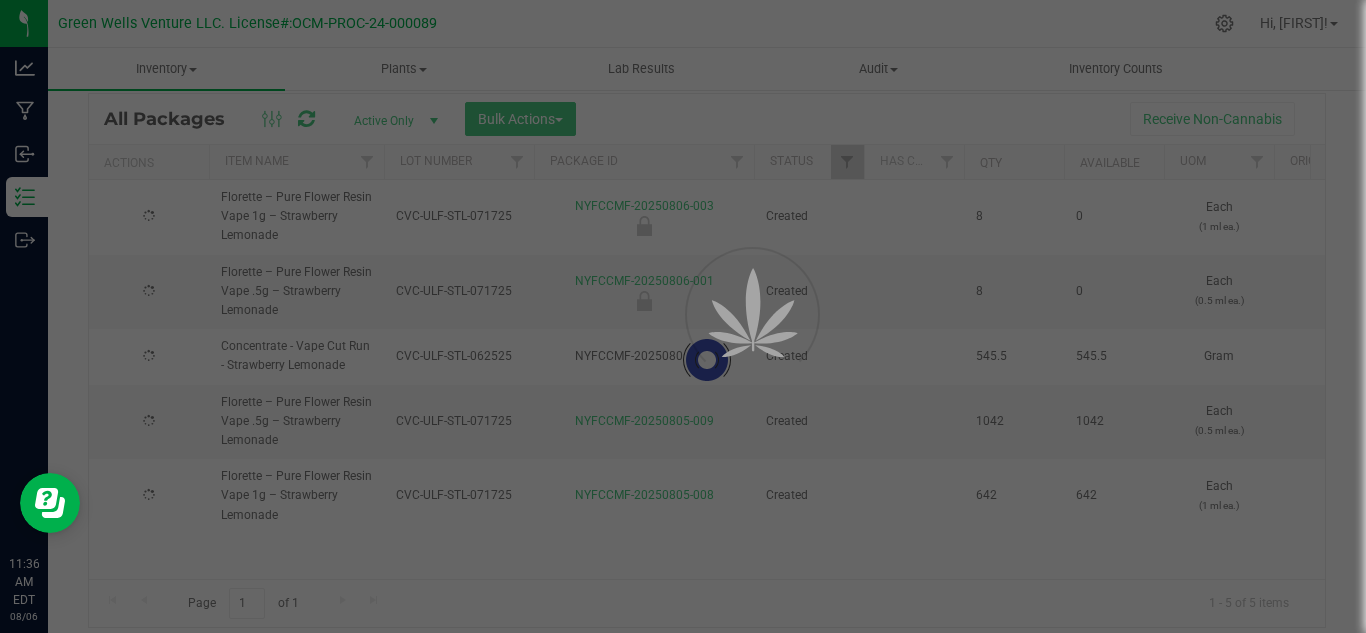 checkbox on "false" 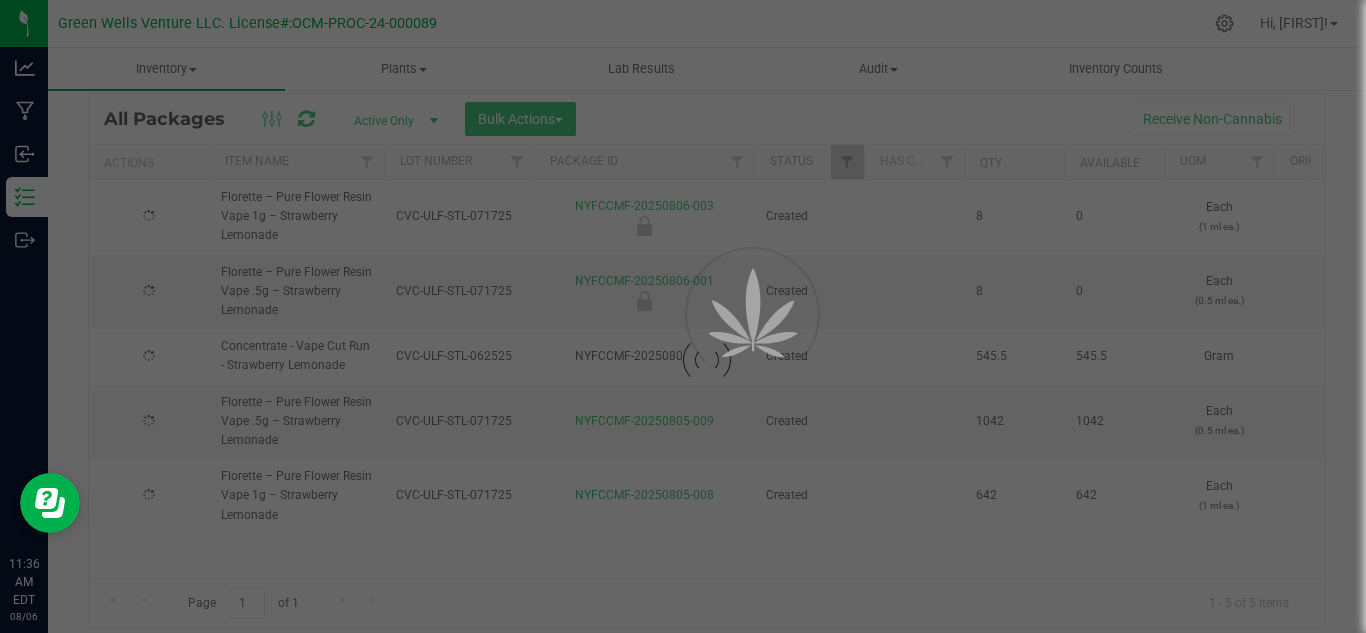 checkbox on "false" 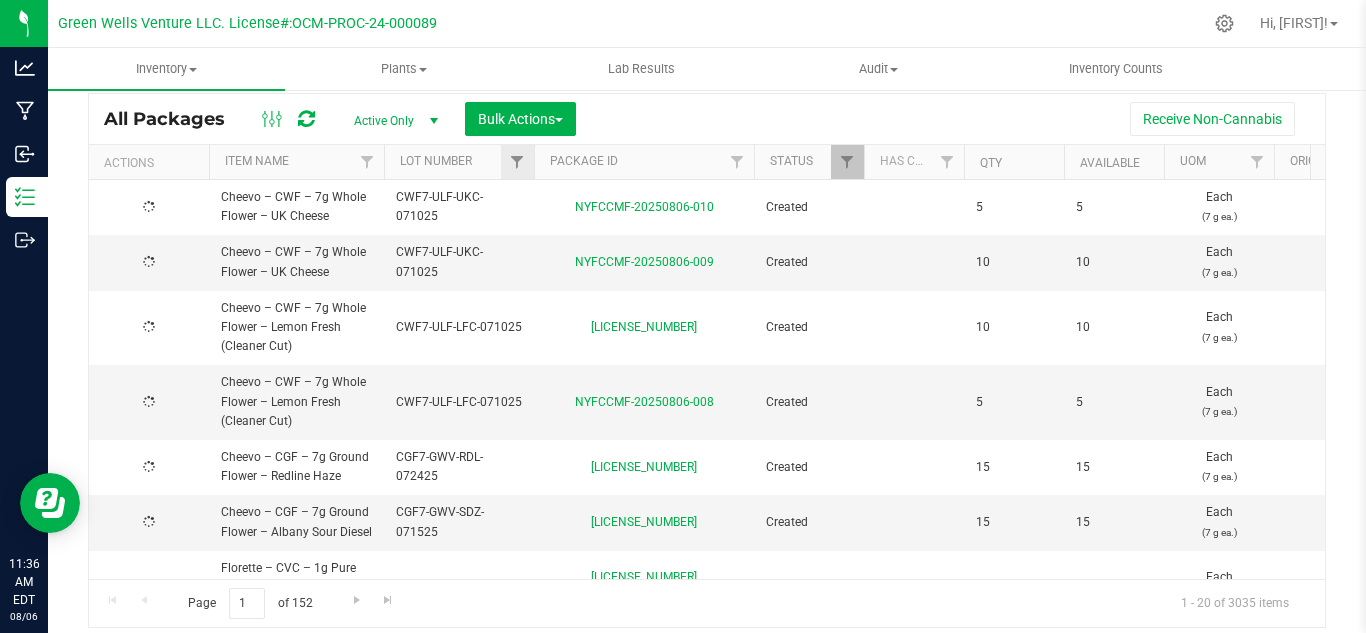 type on "2025-07-16" 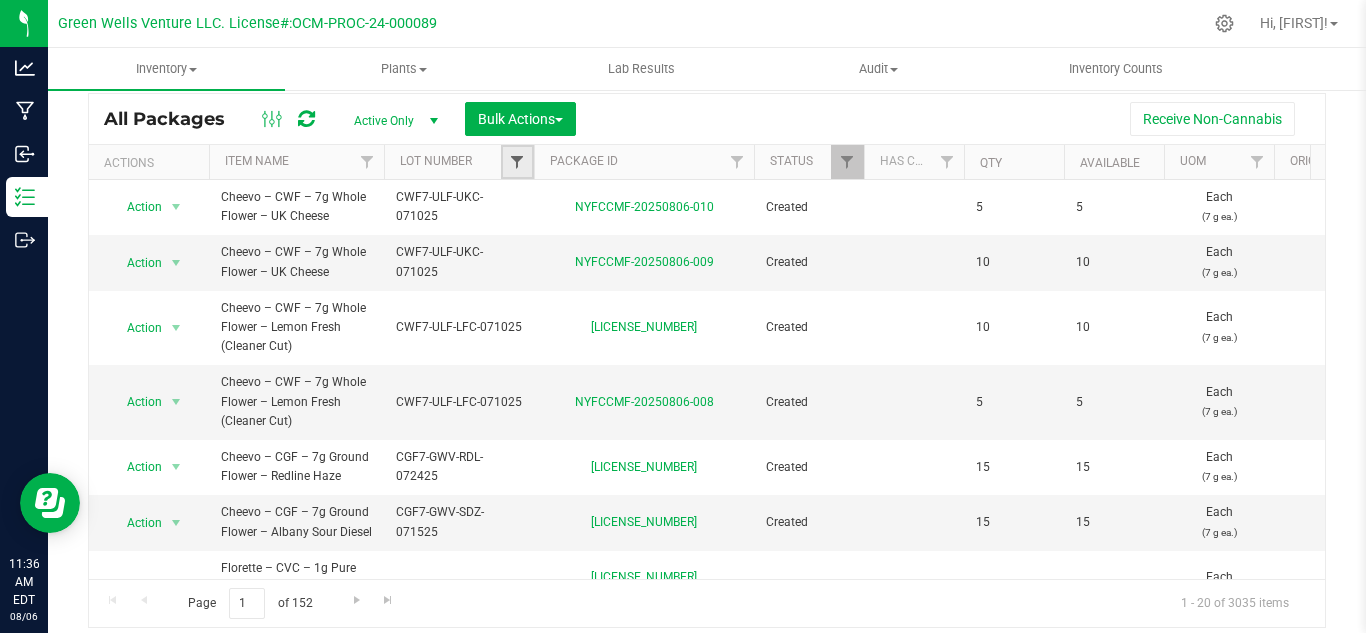 click at bounding box center [517, 162] 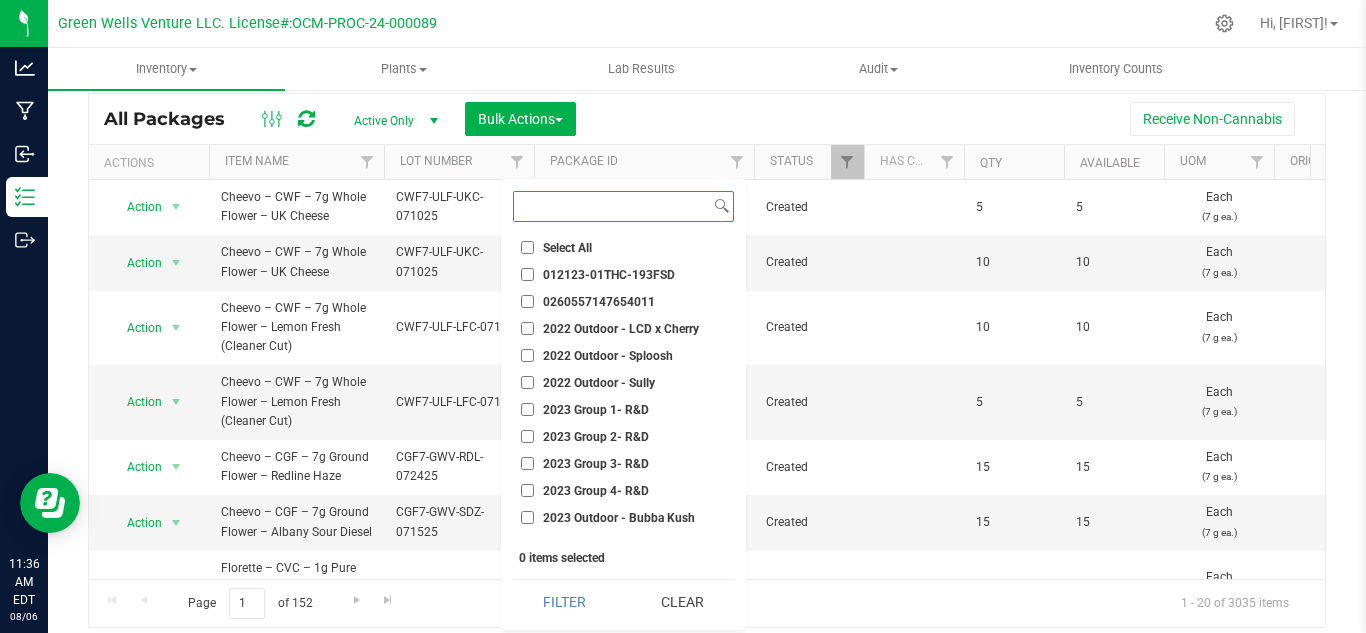 paste on "Cheevo – CGF – 7g Ground Flower – Redline Haze" 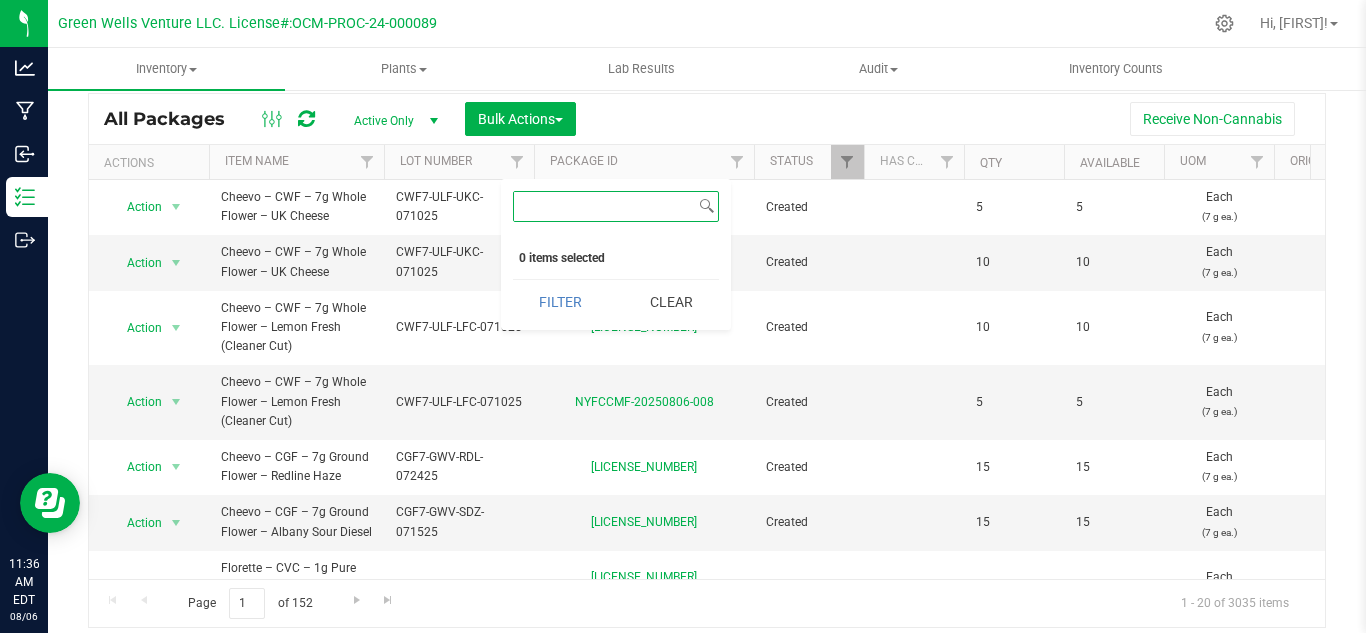 scroll, scrollTop: 0, scrollLeft: 0, axis: both 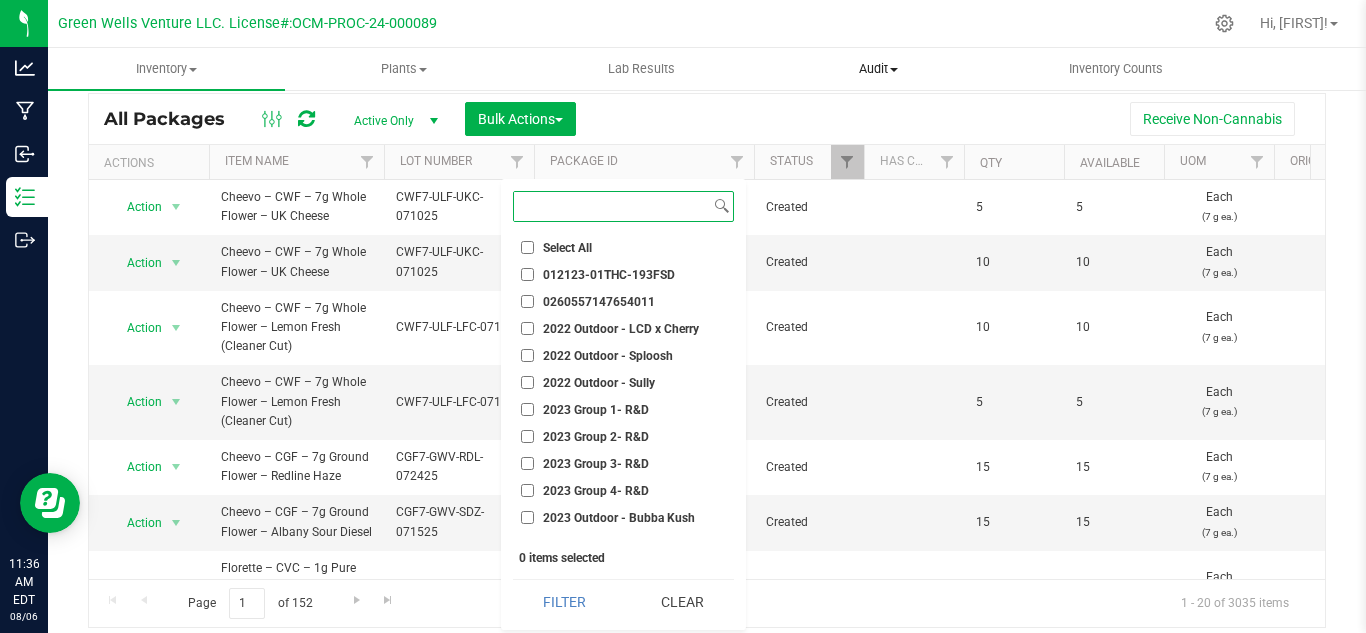 paste on "CGF7-GWV-RDL-071525" 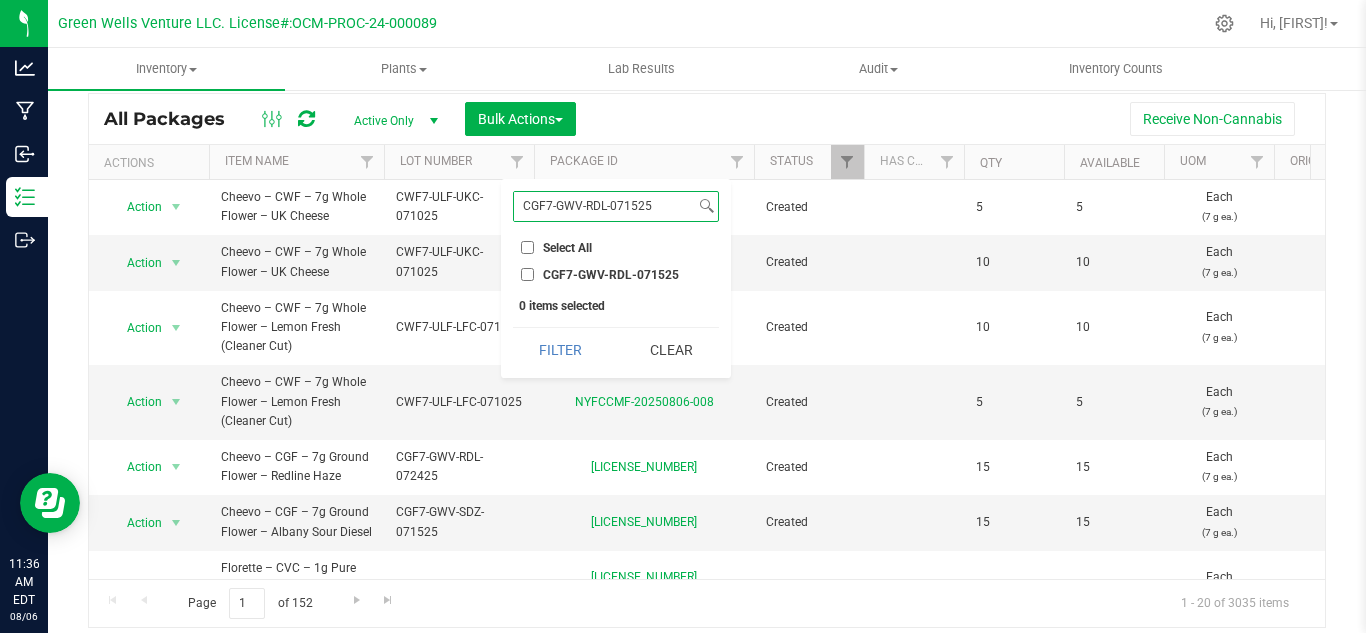 type on "CGF7-GWV-RDL-071525" 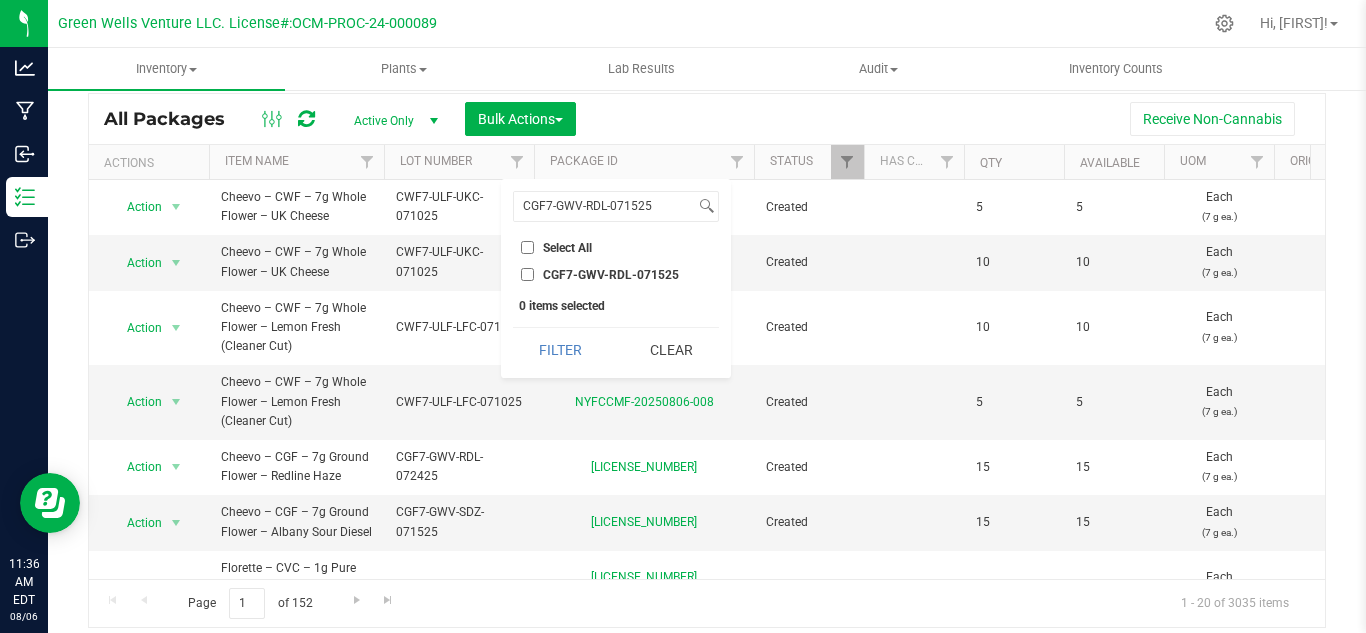 click on "CGF7-GWV-RDL-071525" at bounding box center [527, 274] 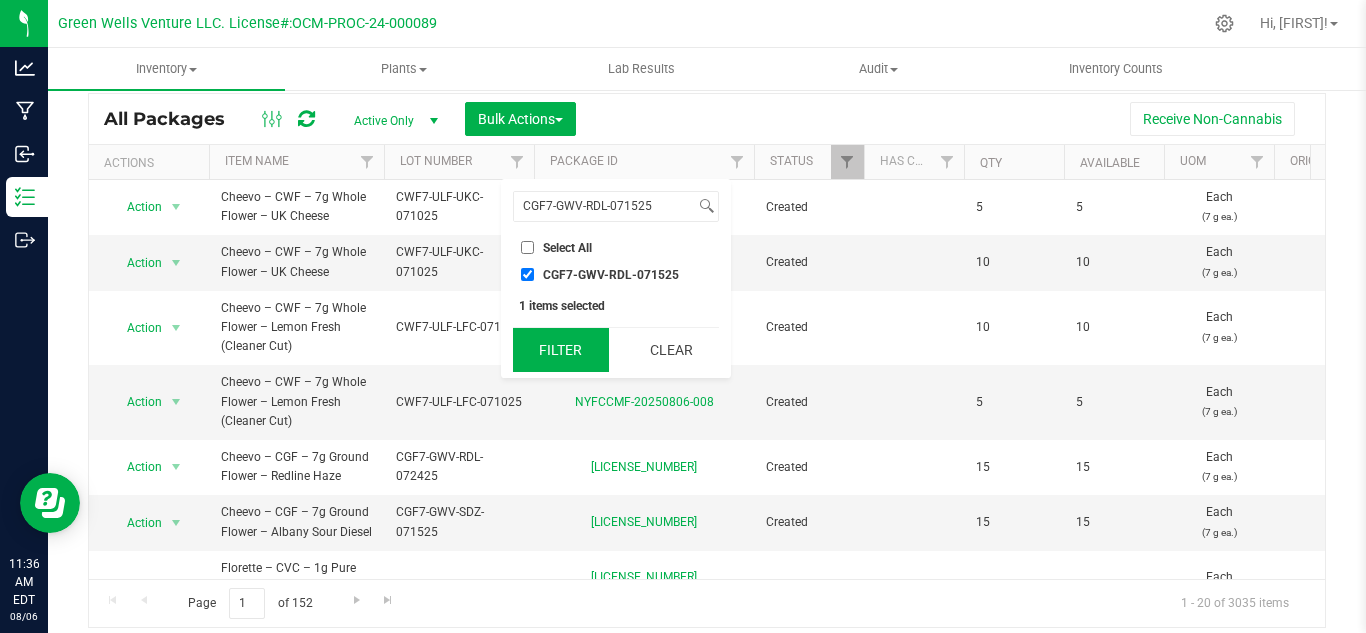 click on "Filter" at bounding box center [561, 350] 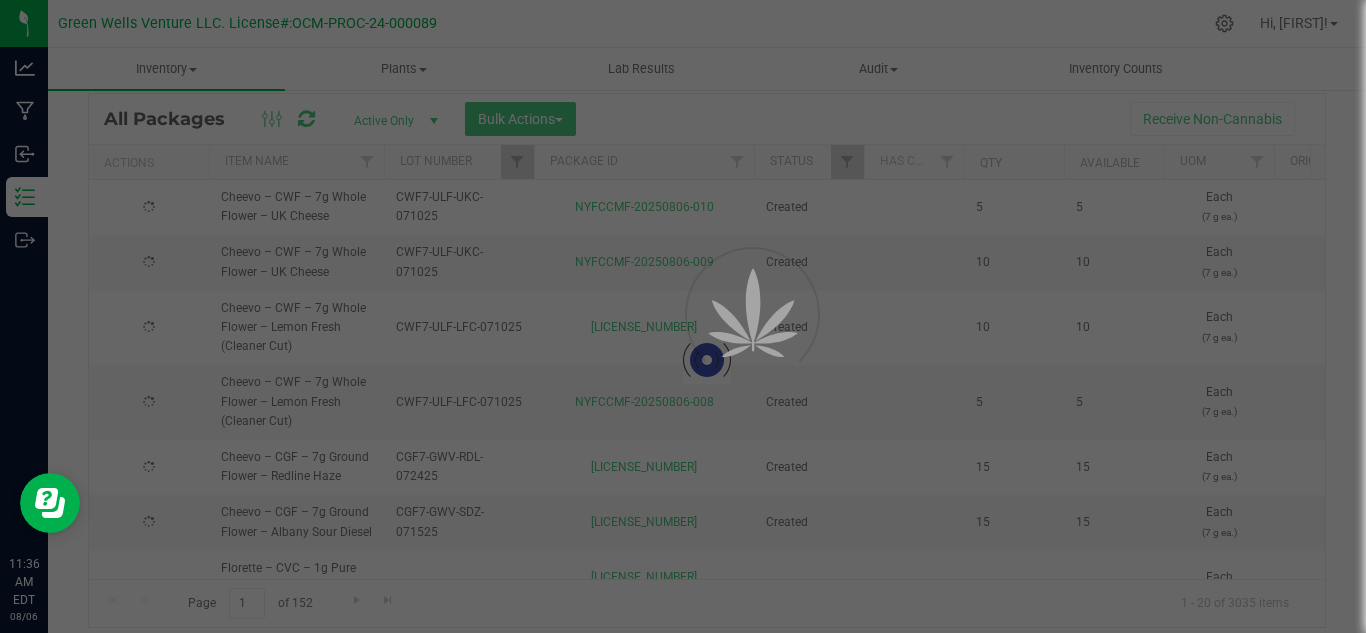 type on "2025-07-16" 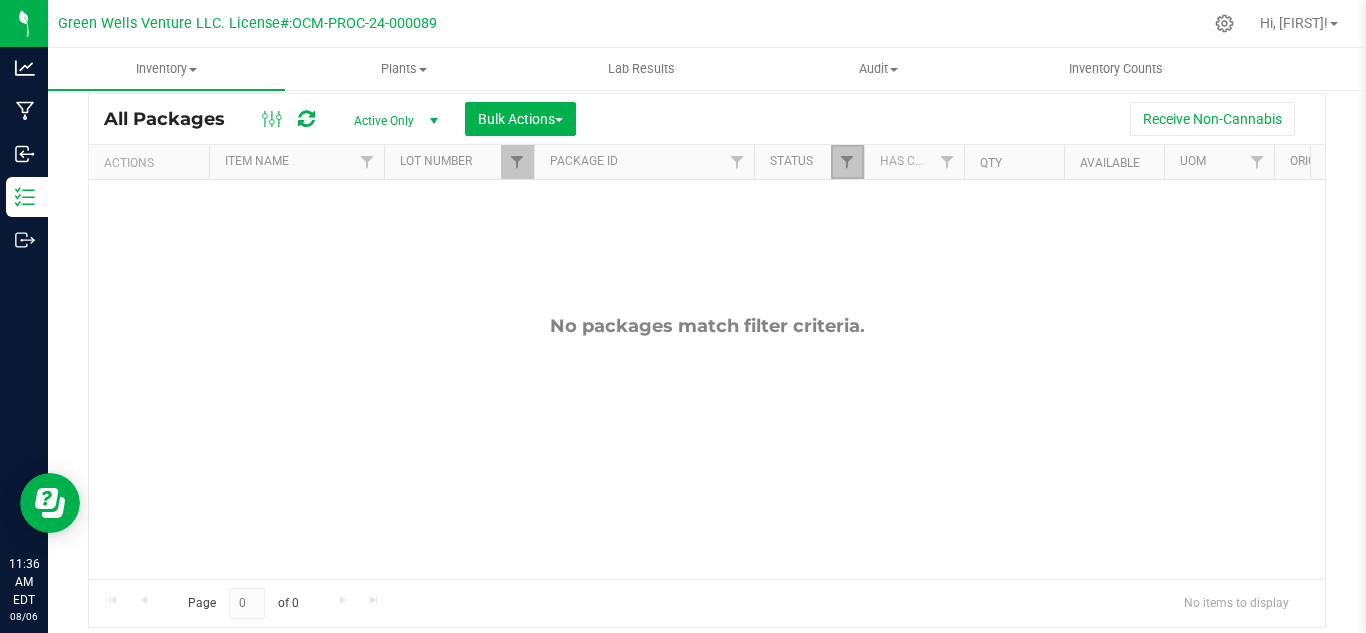 click at bounding box center [847, 162] 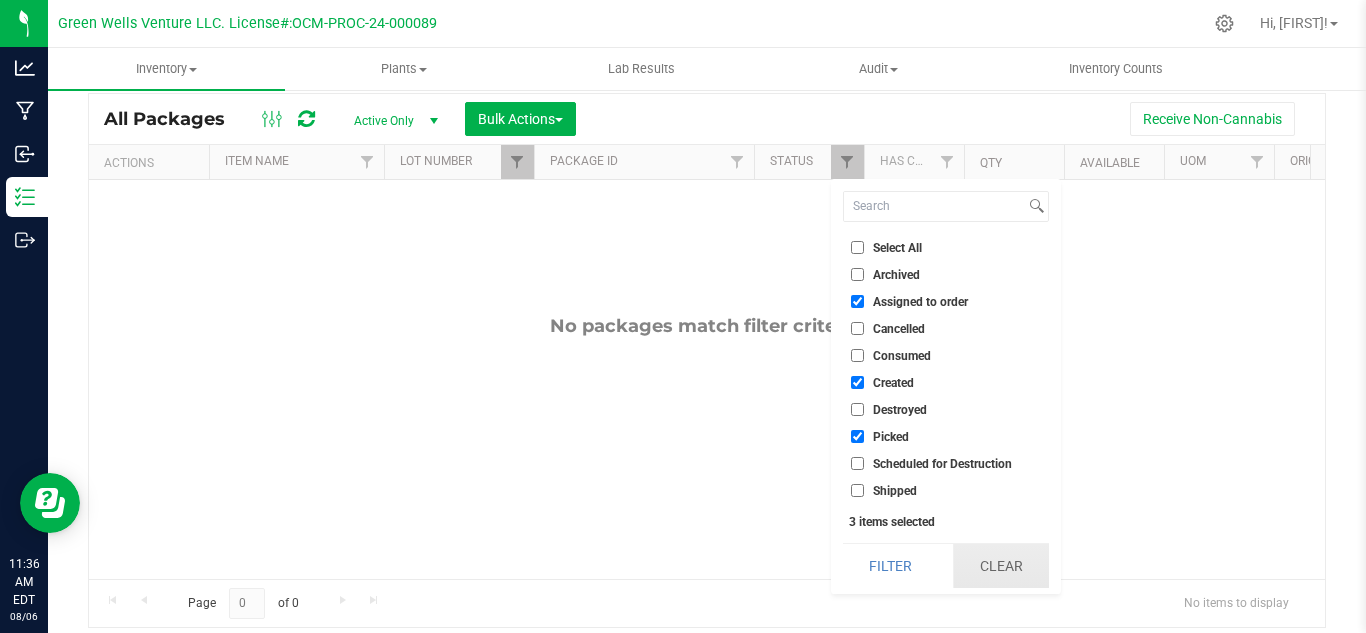 click on "Clear" at bounding box center [1001, 566] 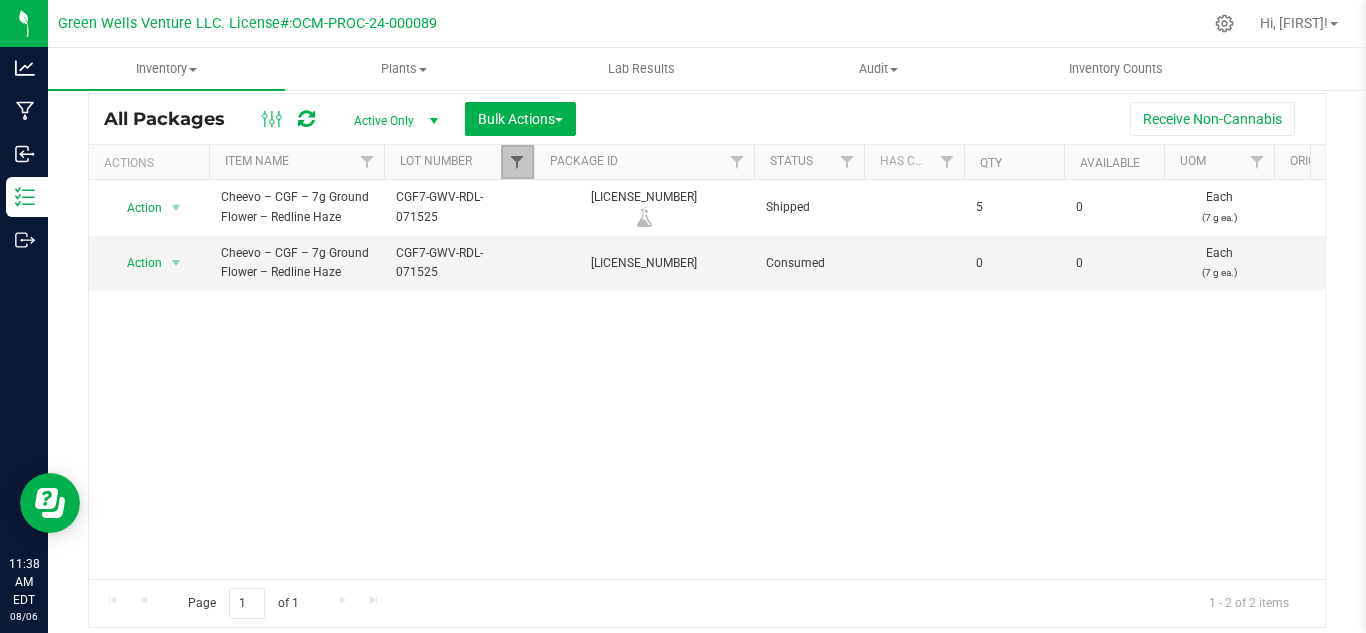 click at bounding box center (517, 162) 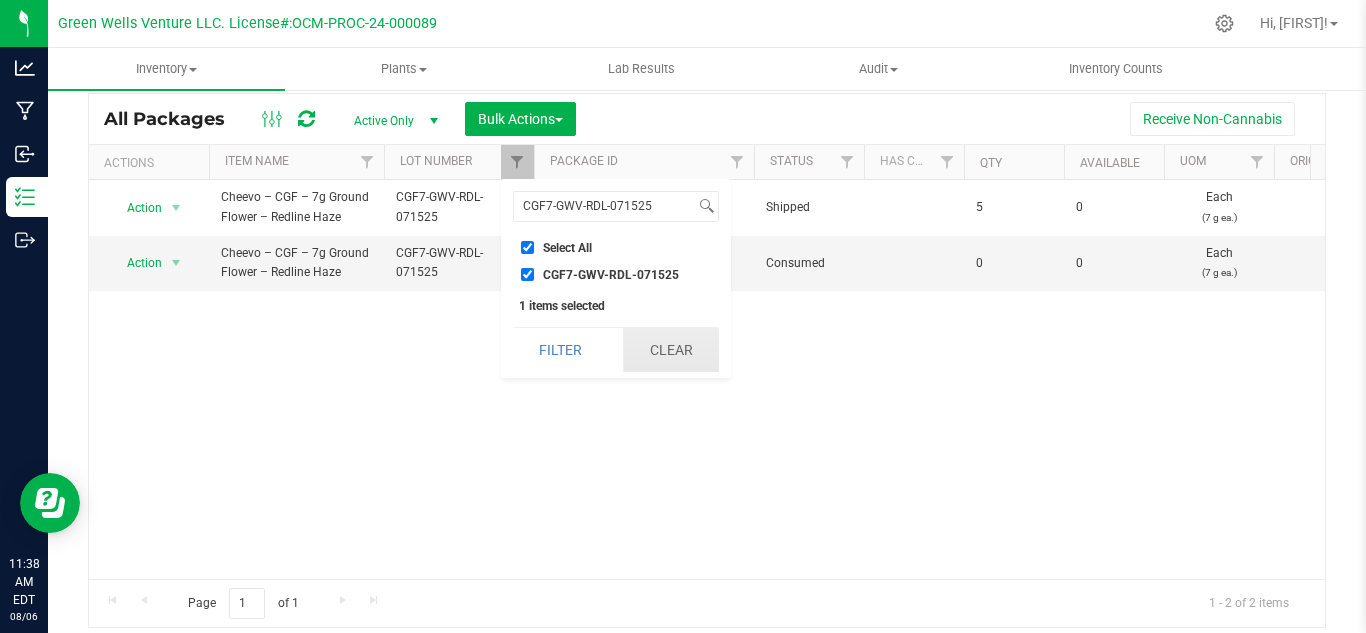 click on "Clear" at bounding box center [671, 350] 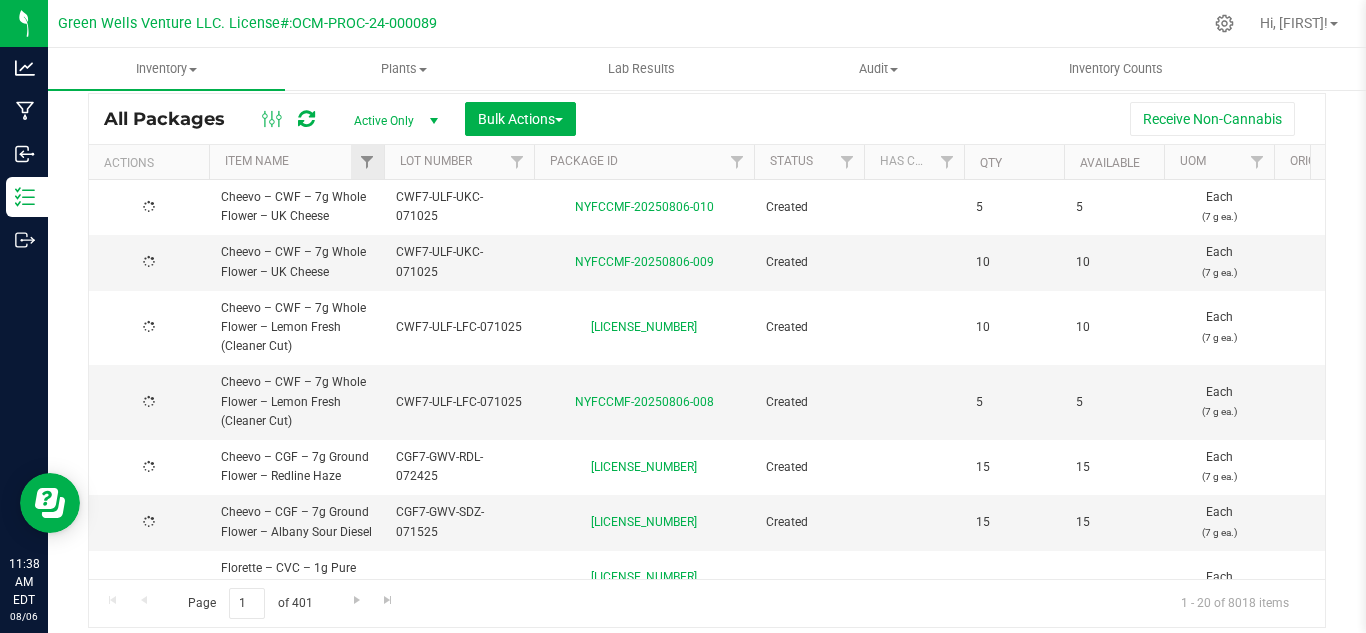 type on "2025-07-16" 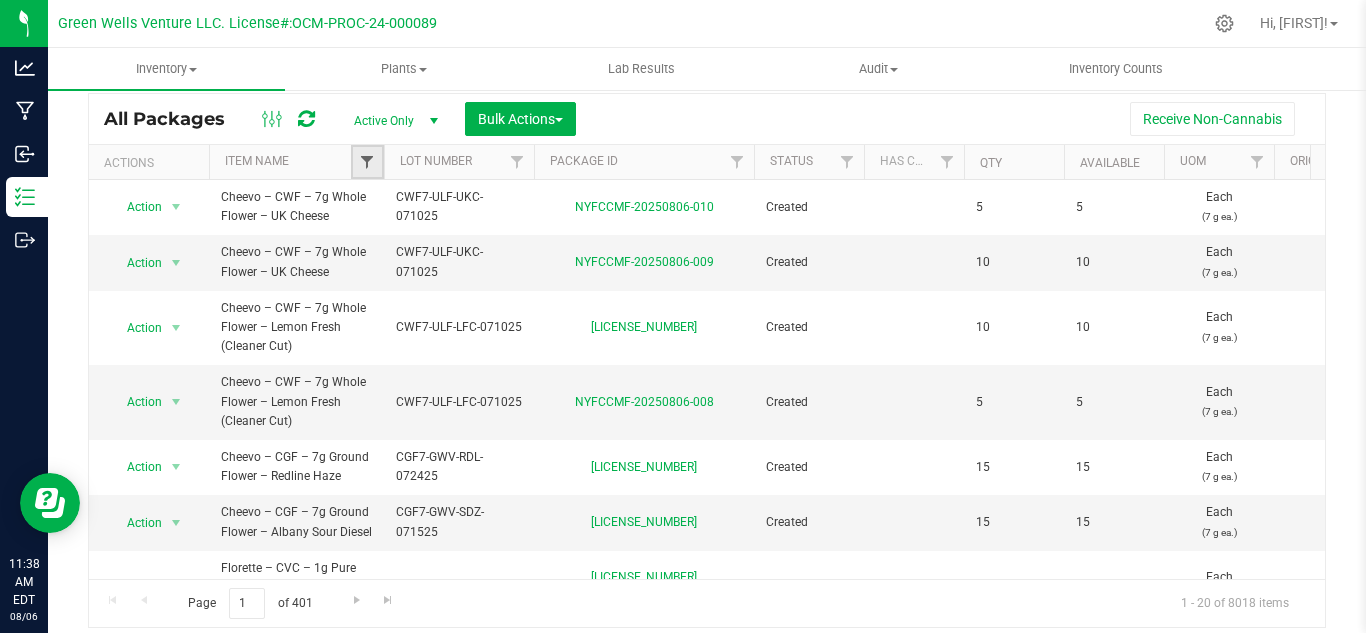 click at bounding box center (367, 162) 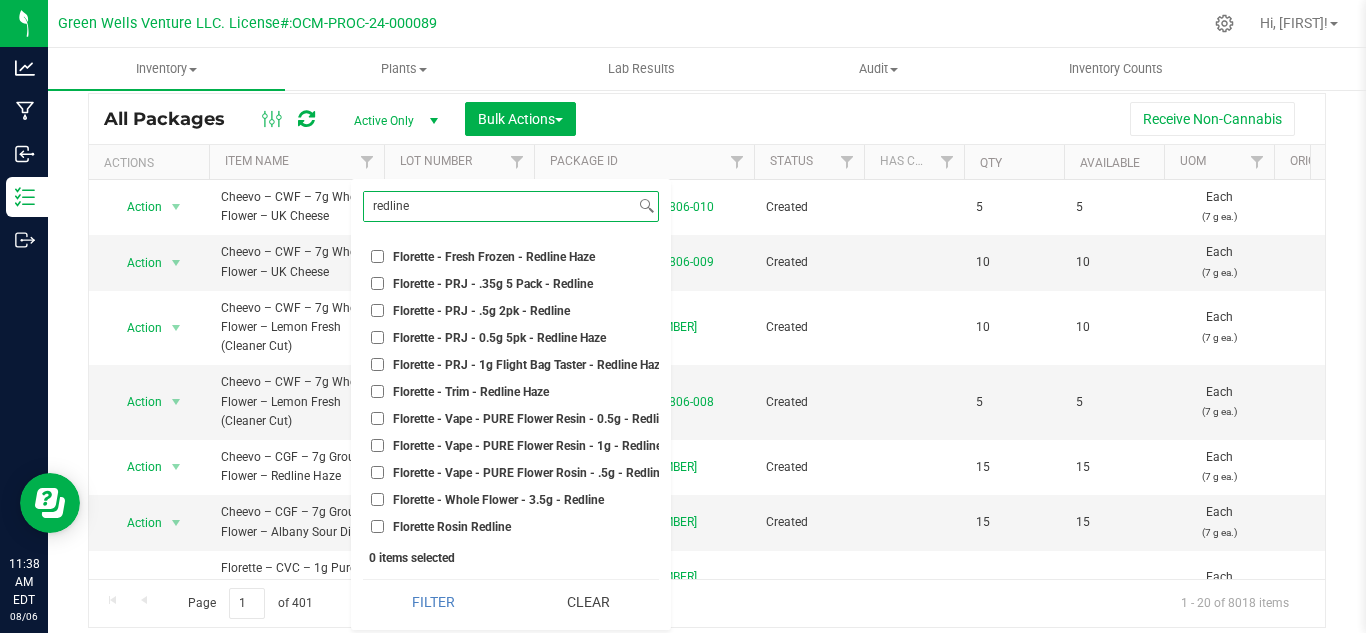 scroll, scrollTop: 201, scrollLeft: 0, axis: vertical 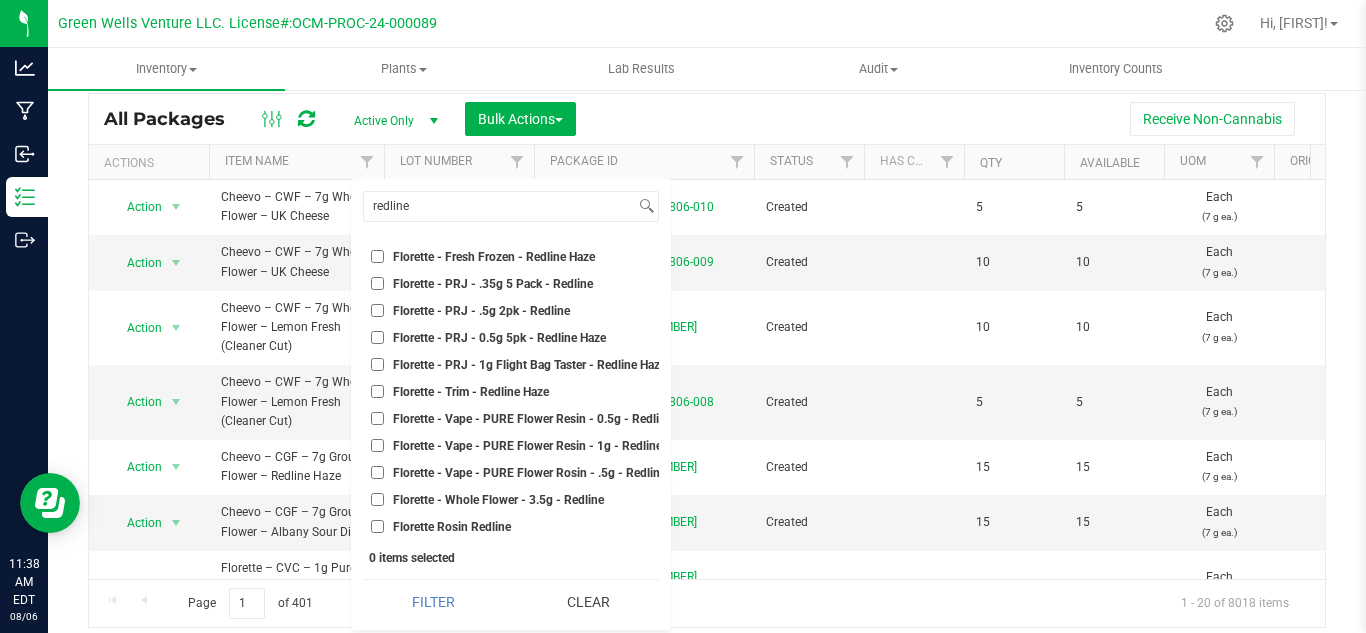 click on "Florette - Trim - Redline Haze" at bounding box center [377, 391] 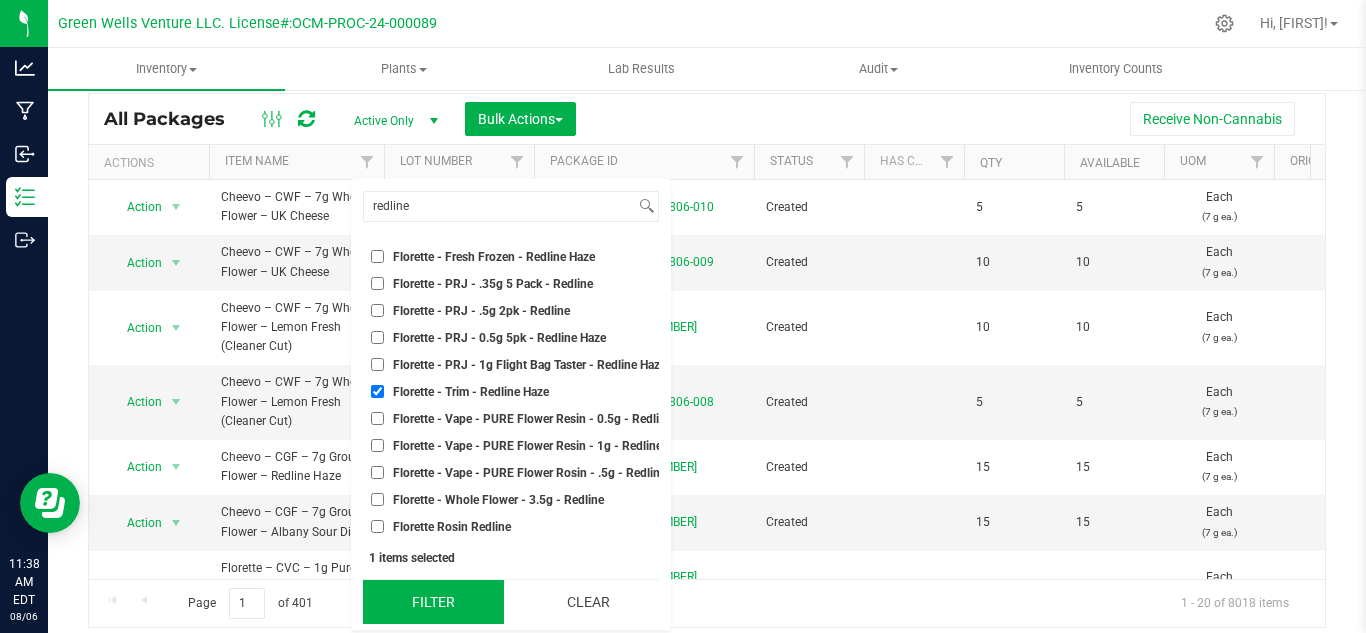 click on "Filter" at bounding box center [433, 602] 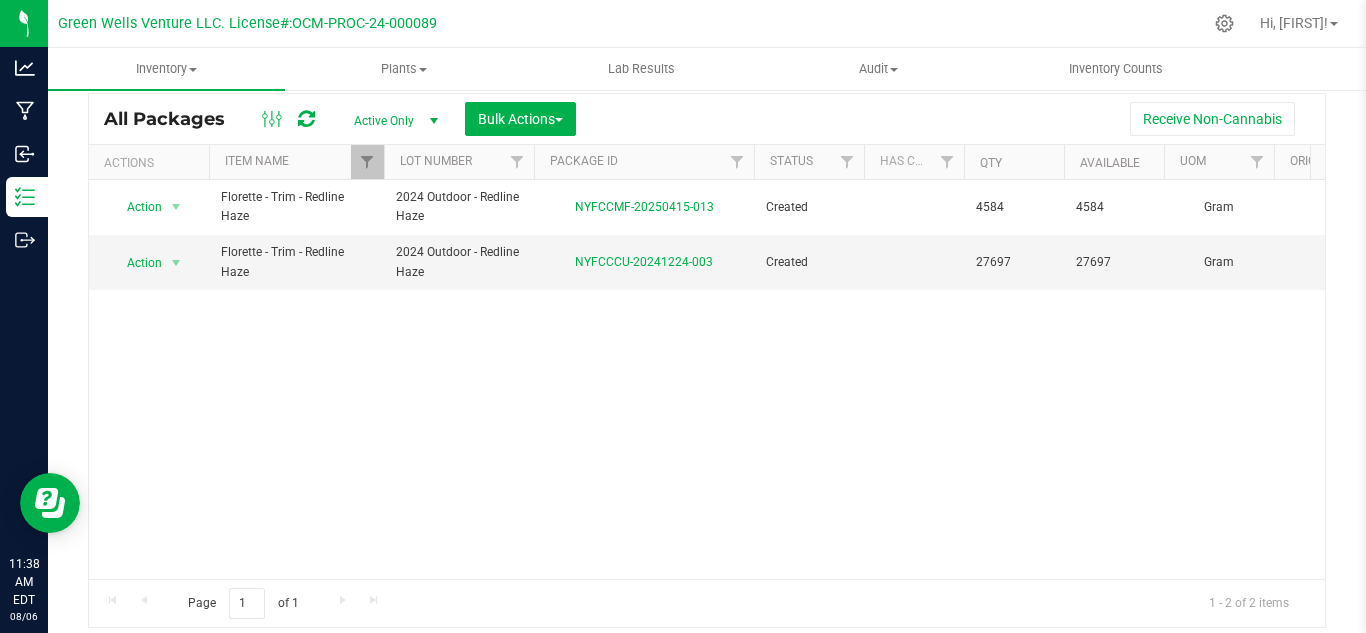 click on "Action Action Adjust qty Create package Edit attributes Global inventory Locate package Lock package Mark as sample Print package label Print product labels Record a lab result See history Take lab sample
Florette - Trim - Redline Haze
2024 Outdoor - Redline Haze
[LICENSE_NUMBER]
Created
4584
4584
Gram
$0.01000 $0.00000
Finished Goods Vault
1.4.3.108.0
$45.84 $45.84 $0.00 [MONTH] [DAY], [YEAR] [HOUR]:[MINUTE]:[SECOND] [TIMEZONE]
Now
Pass" at bounding box center (707, 379) 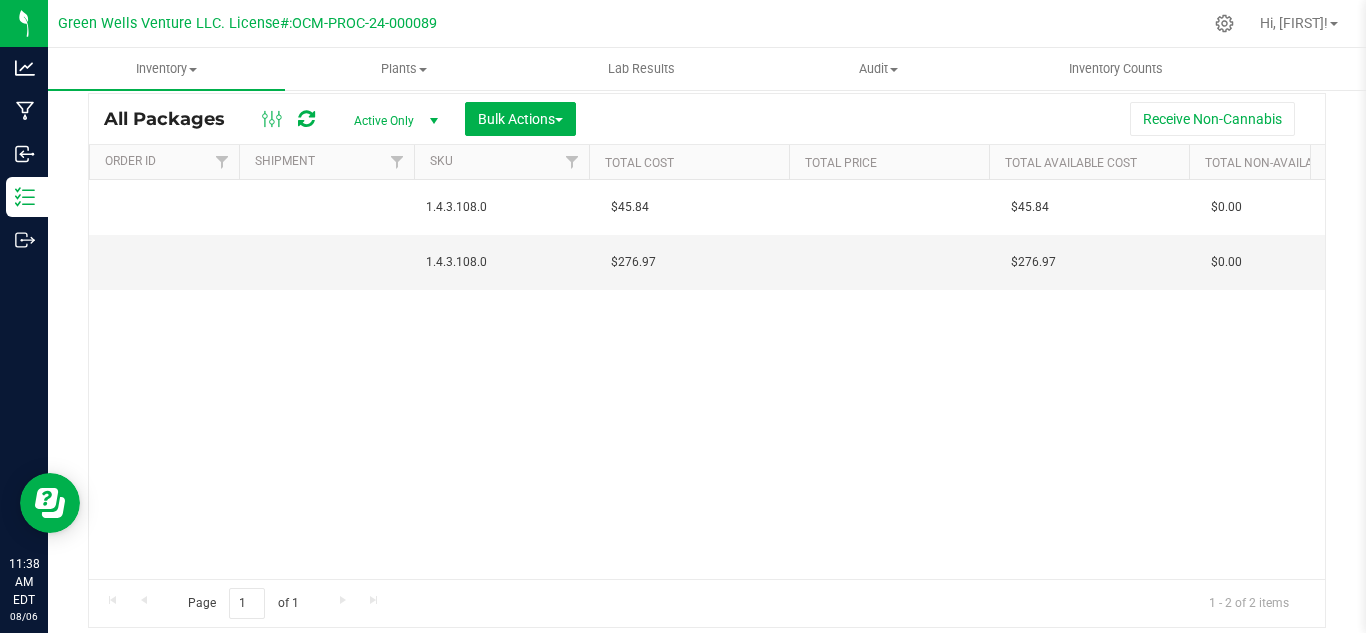 scroll, scrollTop: 0, scrollLeft: 3925, axis: horizontal 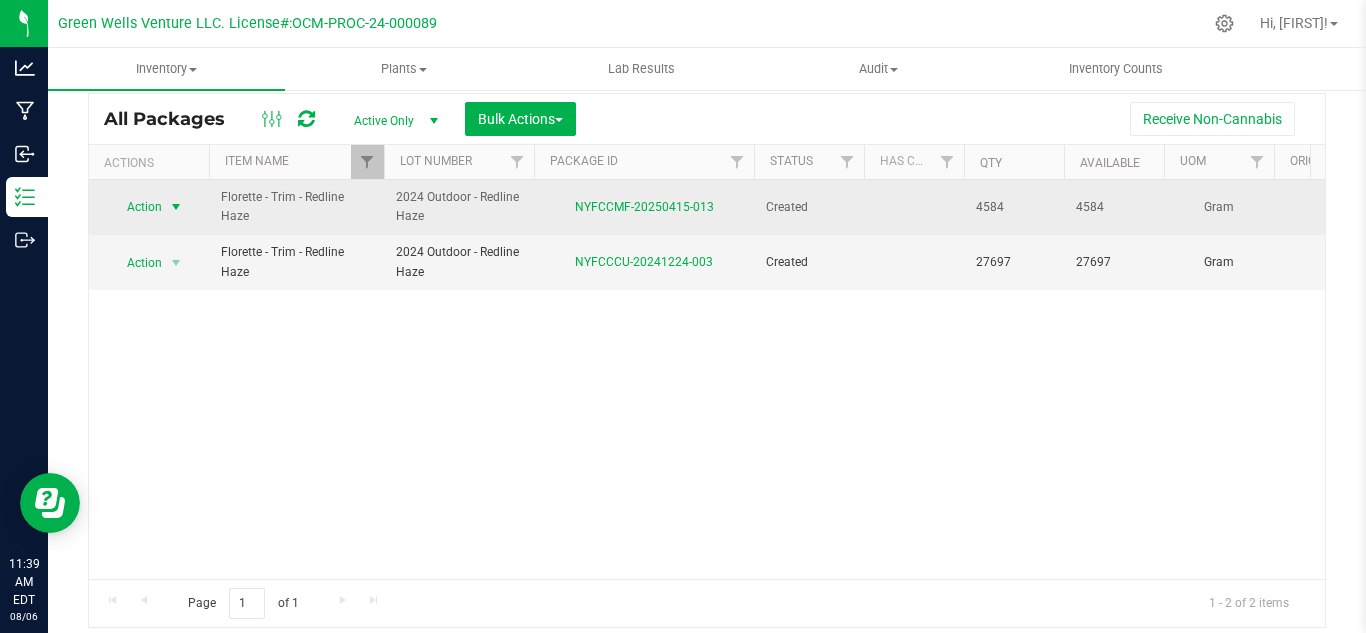 click on "Action" at bounding box center (136, 207) 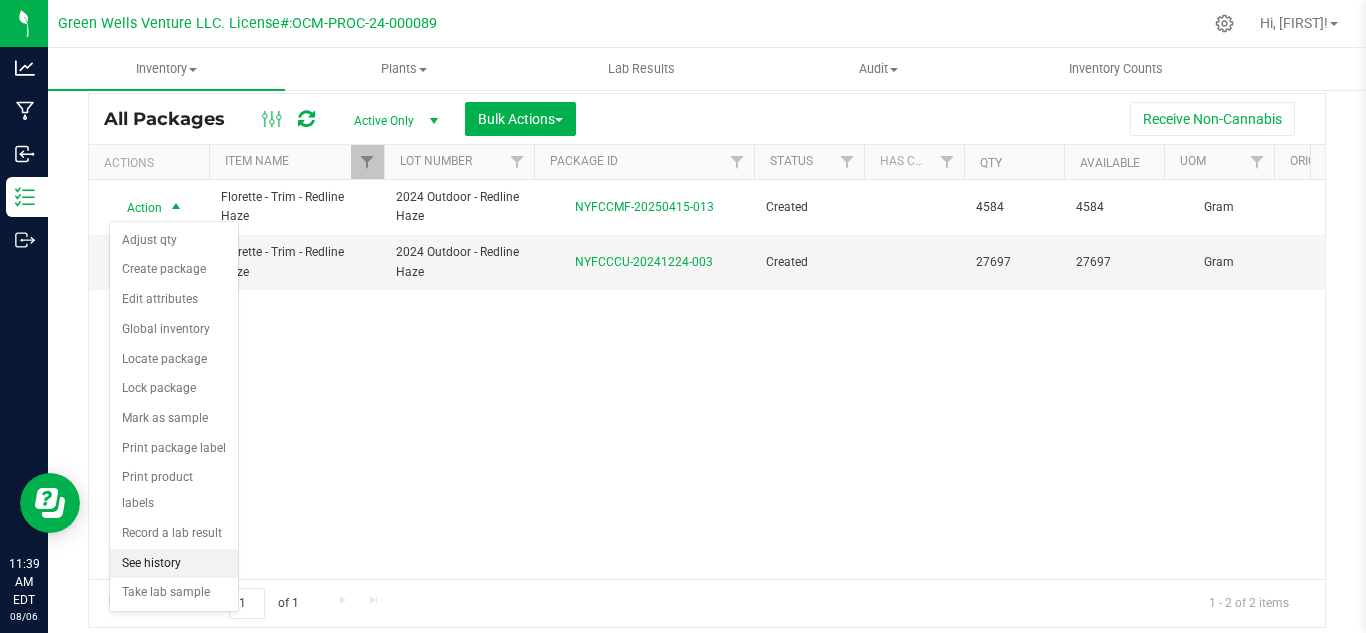 click on "See history" at bounding box center (174, 564) 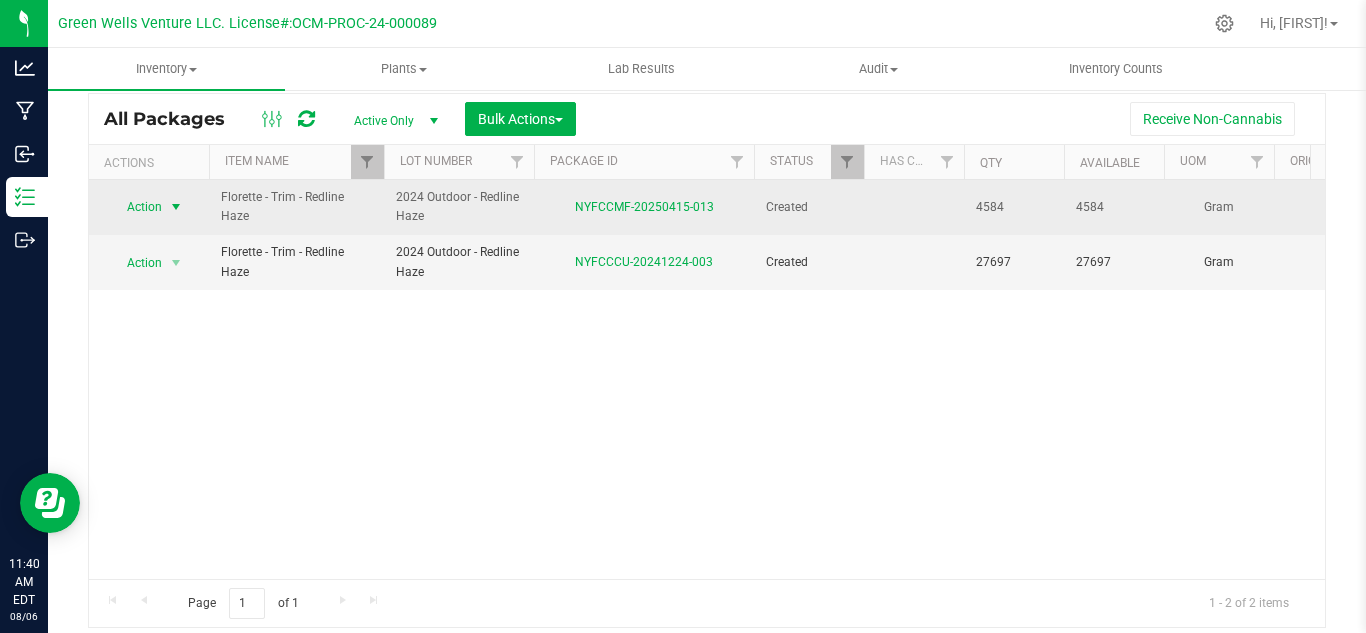 click on "Action" at bounding box center [136, 207] 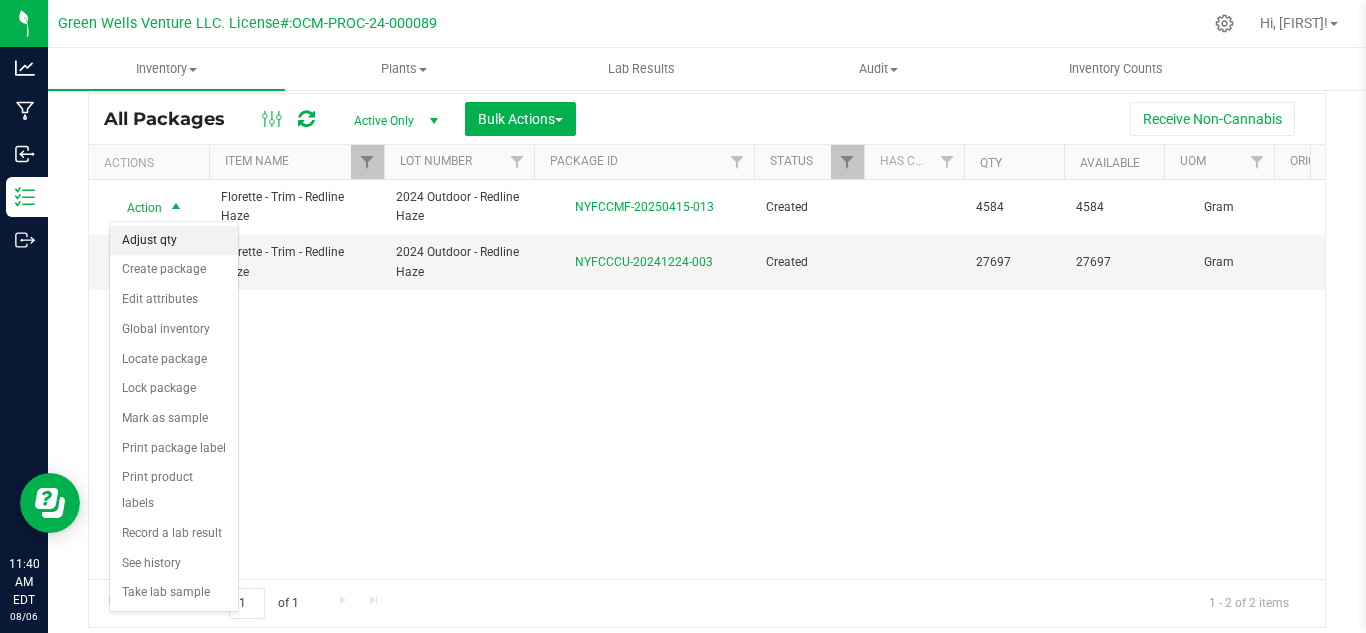 click on "Adjust qty" at bounding box center [174, 241] 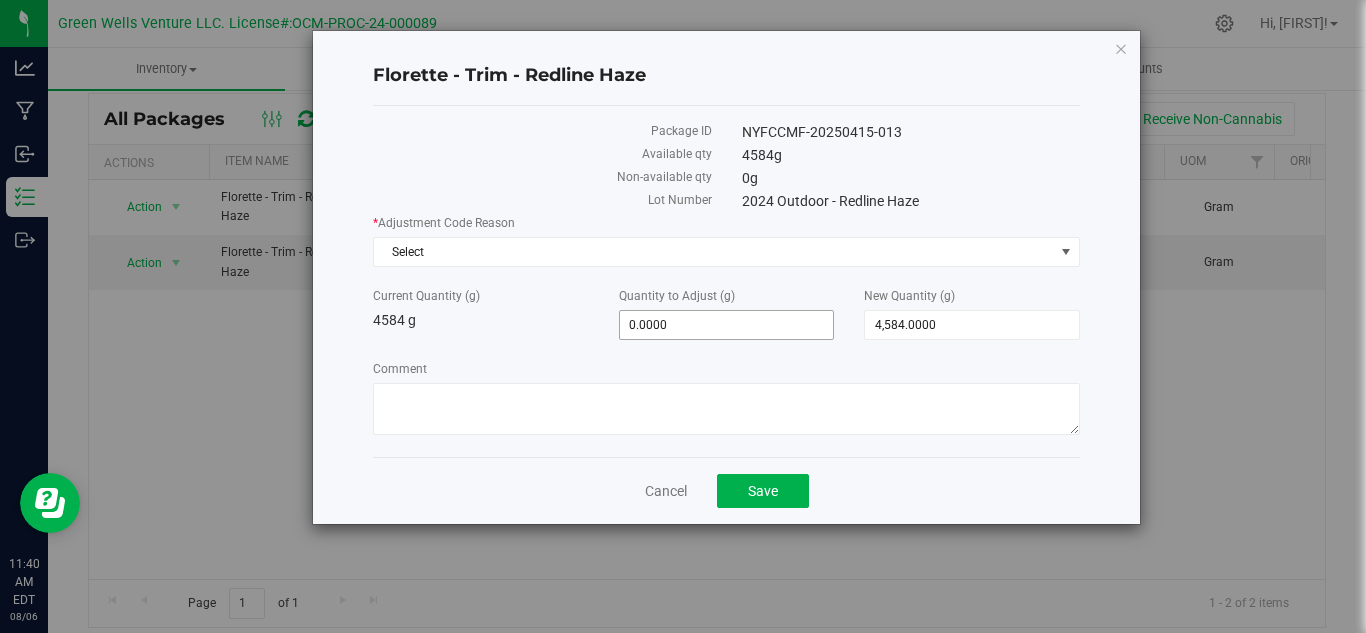 click on "0.0000 0" at bounding box center (727, 325) 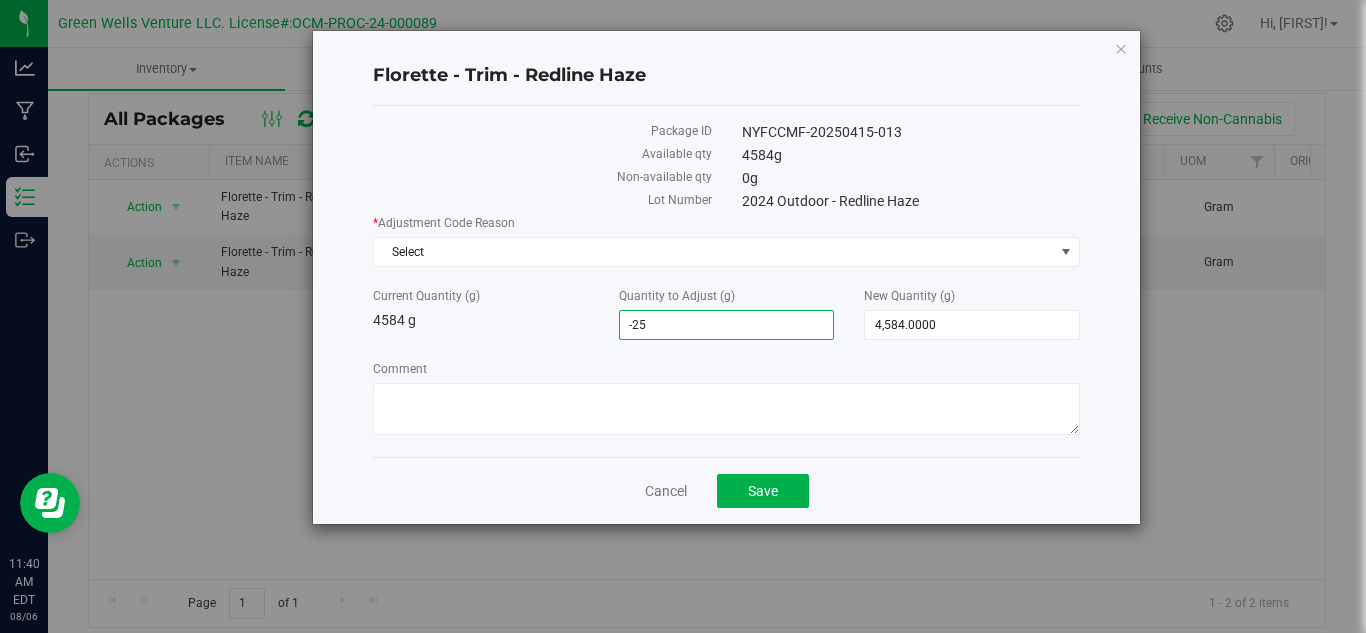 type on "-252" 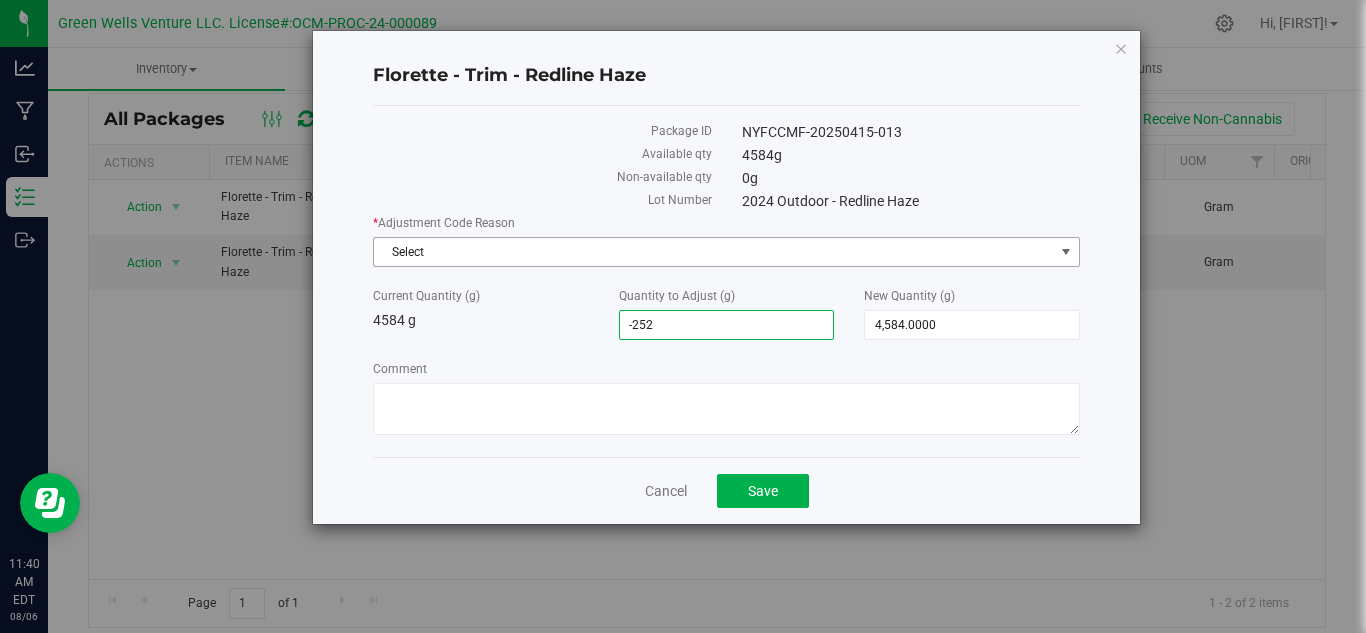 type on "-252.0000" 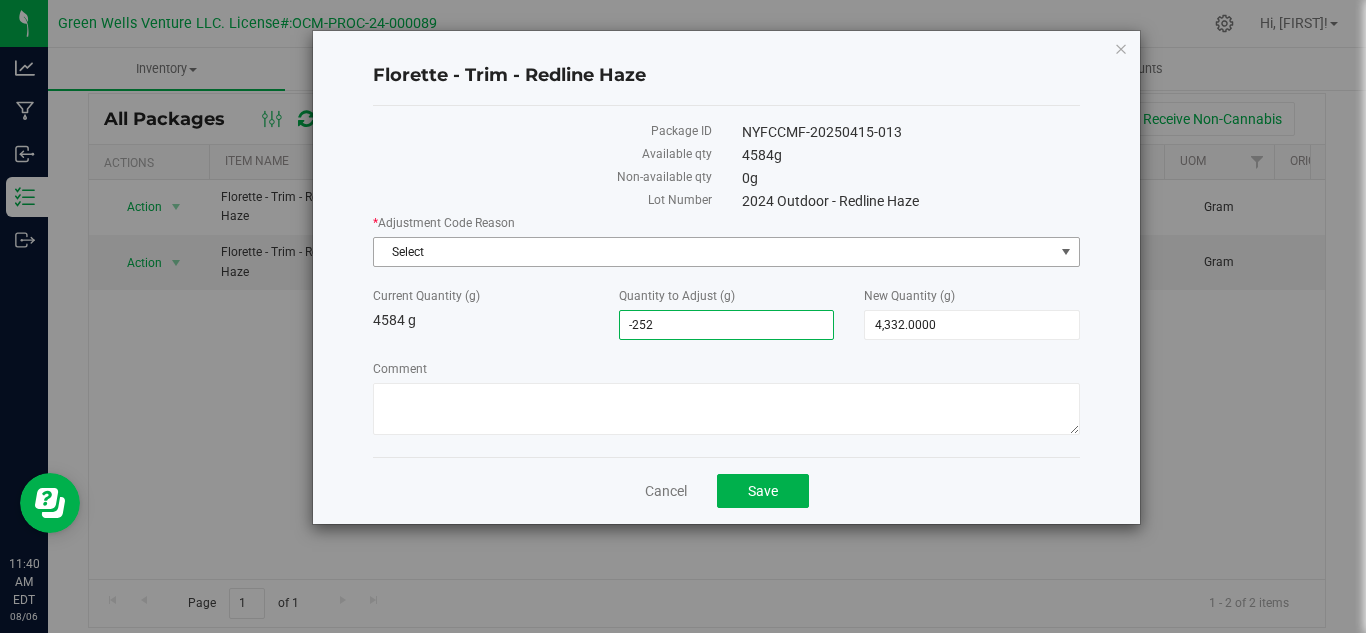 click on "Select" at bounding box center (714, 252) 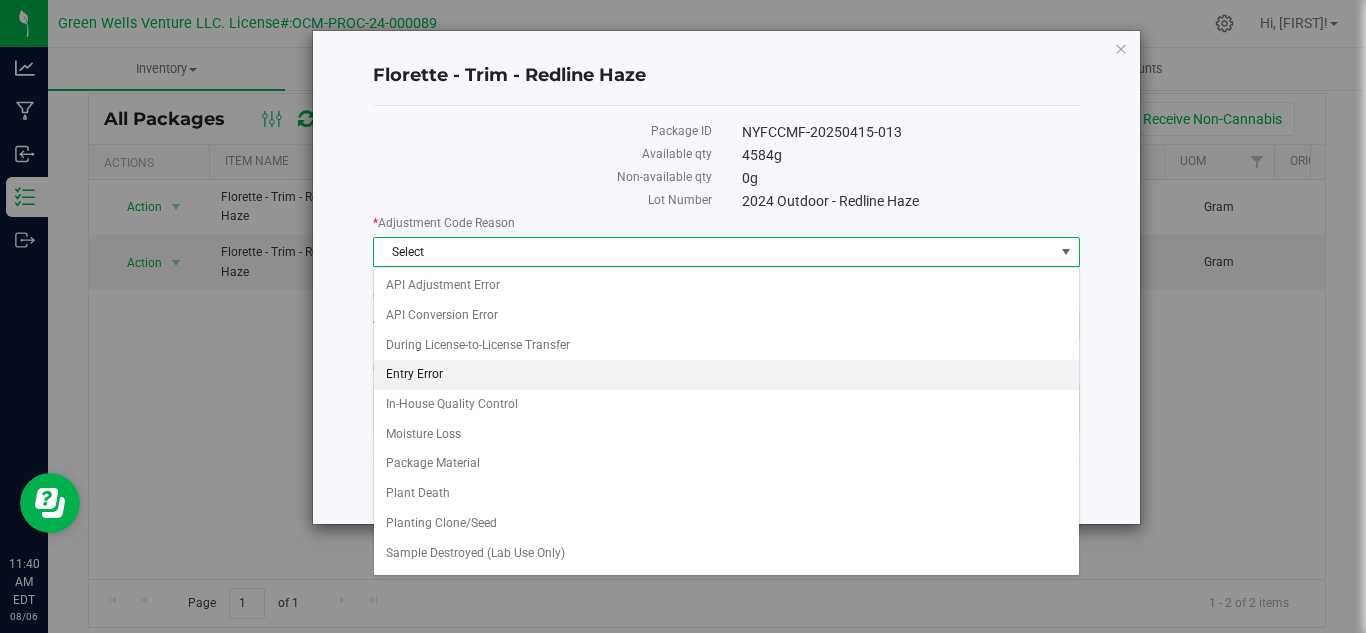 click on "Entry Error" at bounding box center (726, 375) 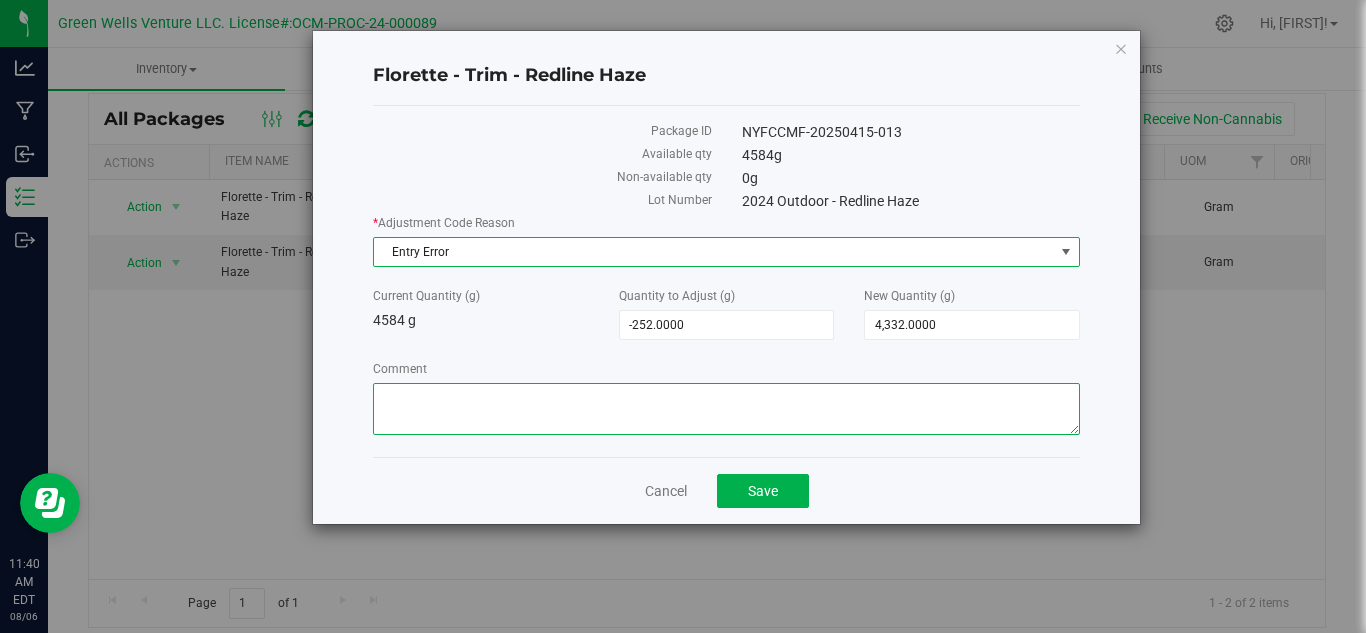 click on "Comment" at bounding box center (726, 409) 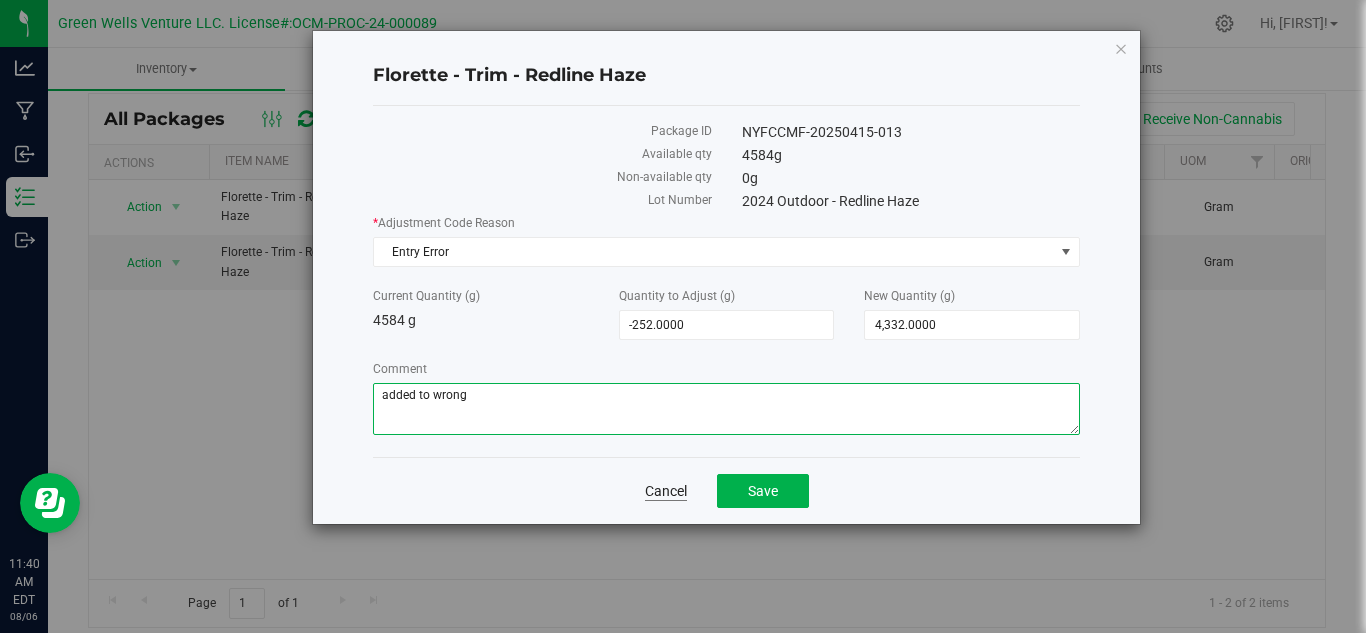type on "added to wrong" 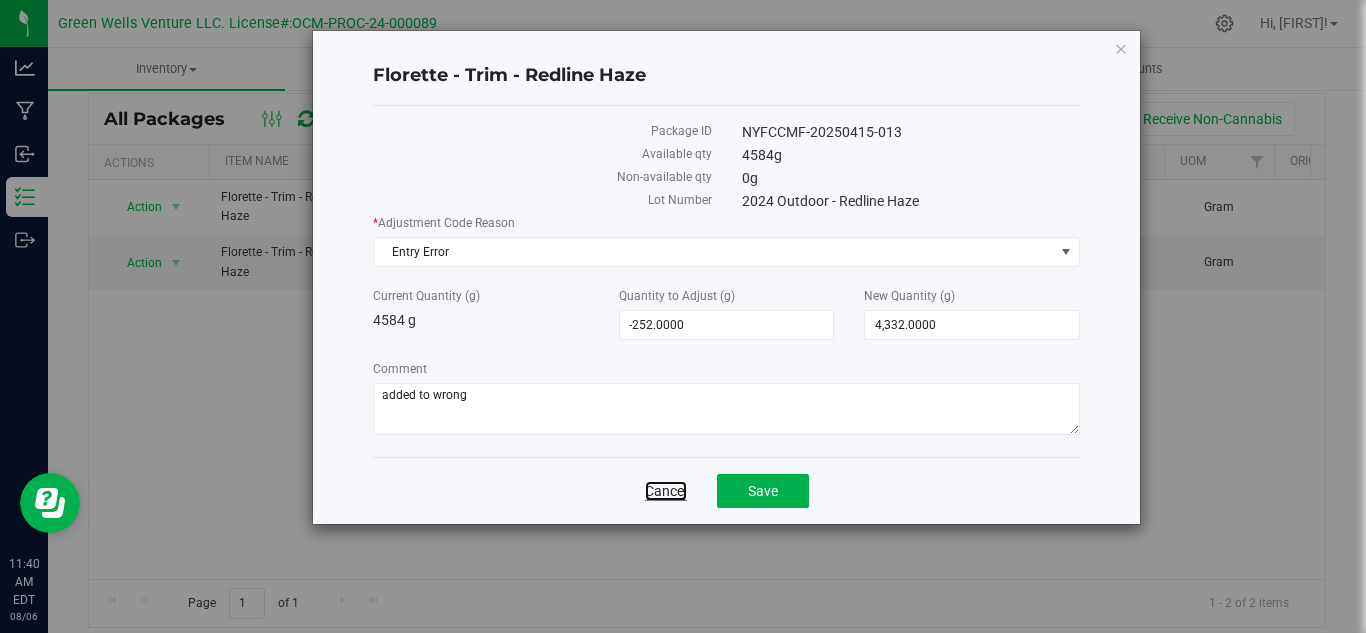click on "Cancel" at bounding box center (666, 491) 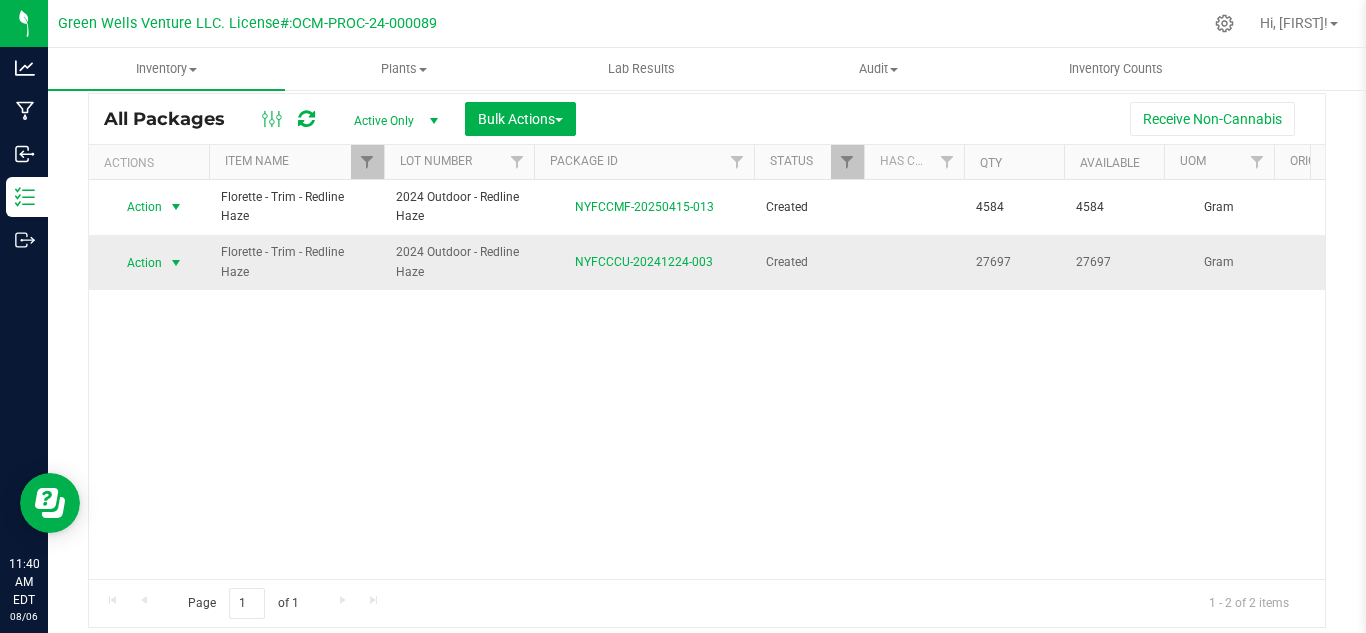 click at bounding box center (176, 263) 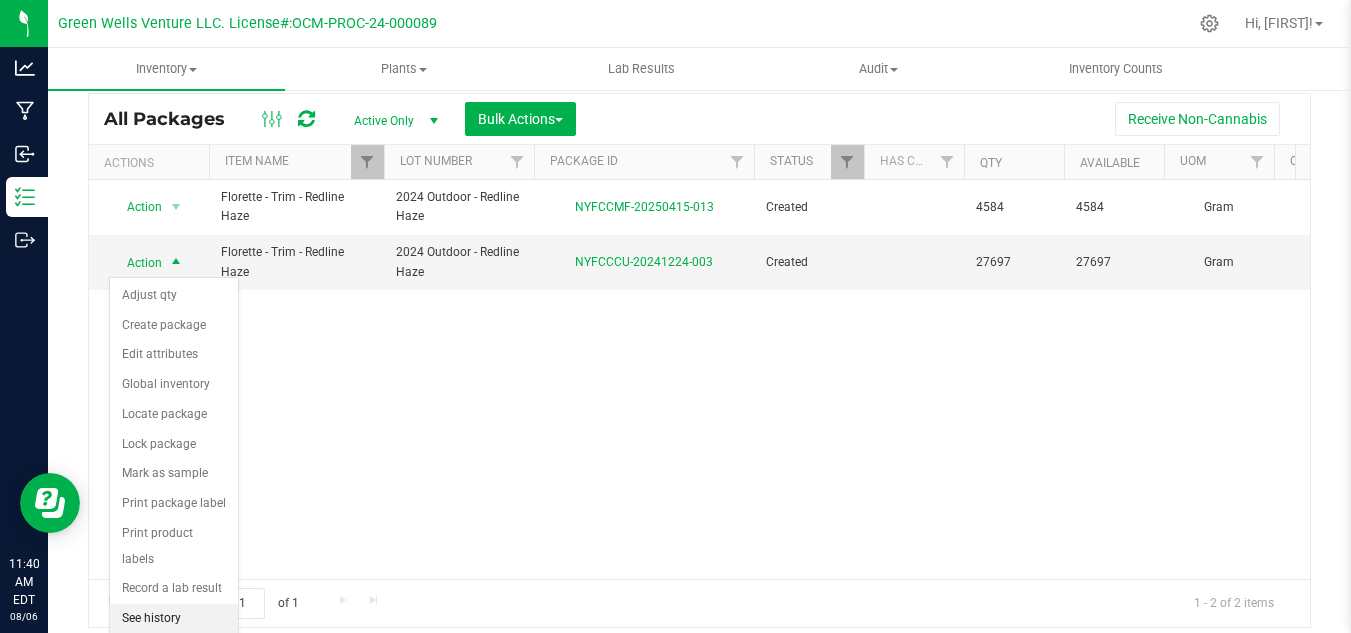 click on "See history" at bounding box center [174, 619] 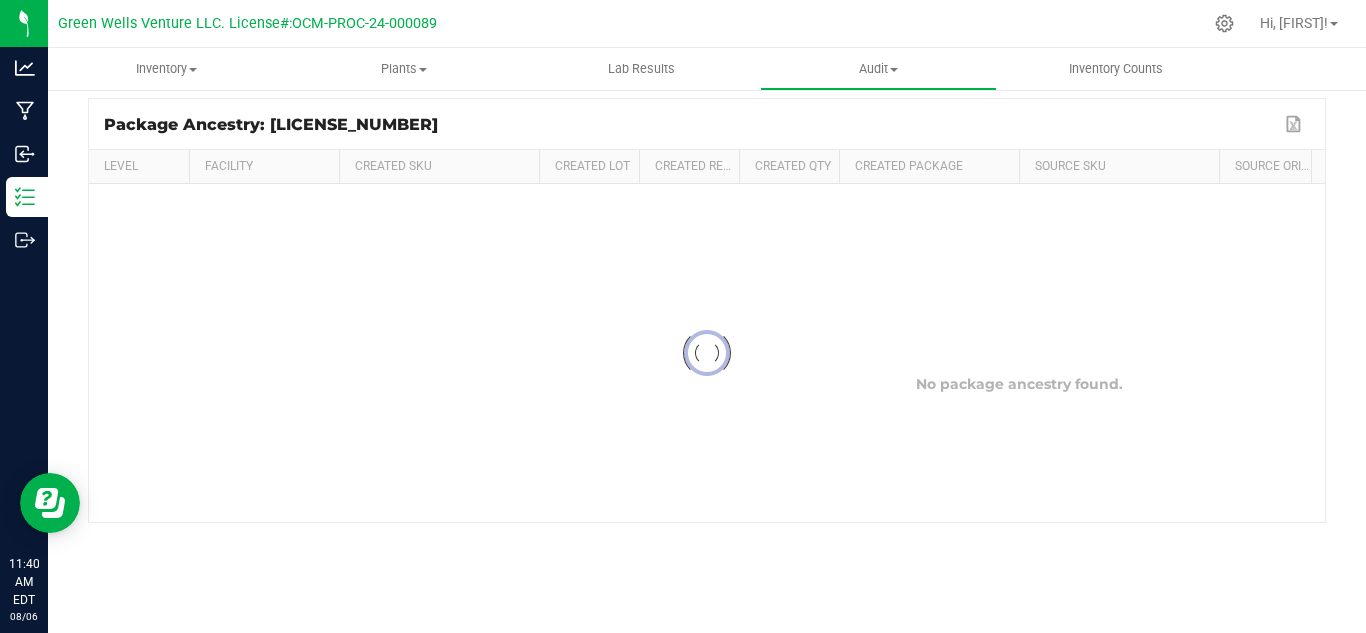 scroll, scrollTop: 80, scrollLeft: 0, axis: vertical 